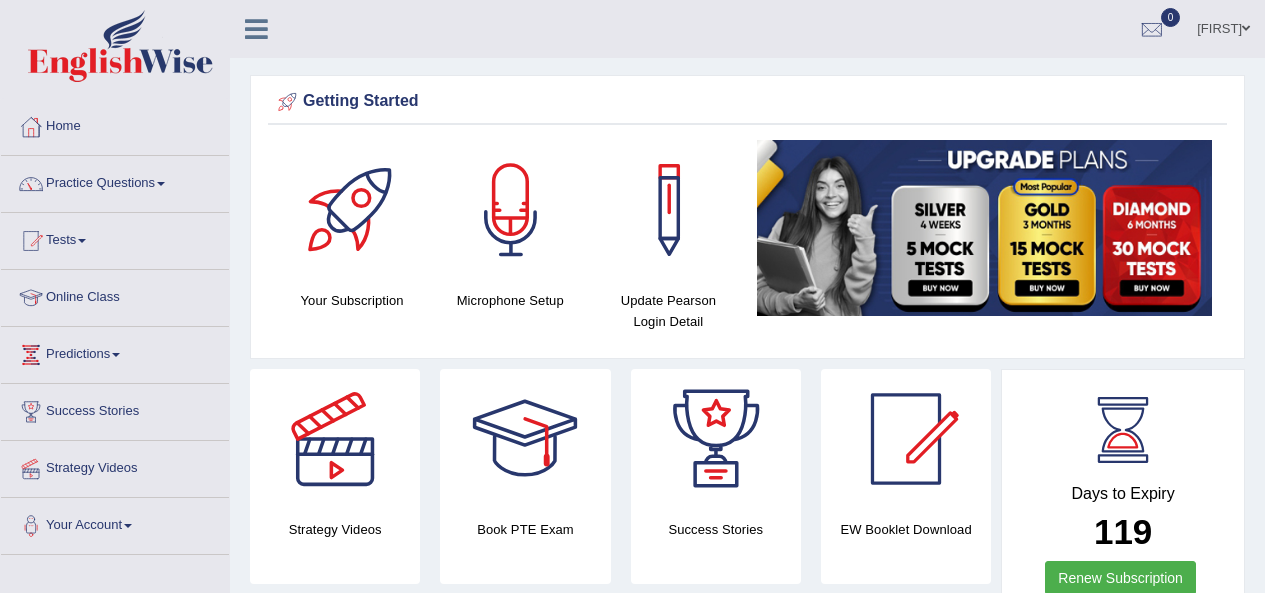 scroll, scrollTop: 0, scrollLeft: 0, axis: both 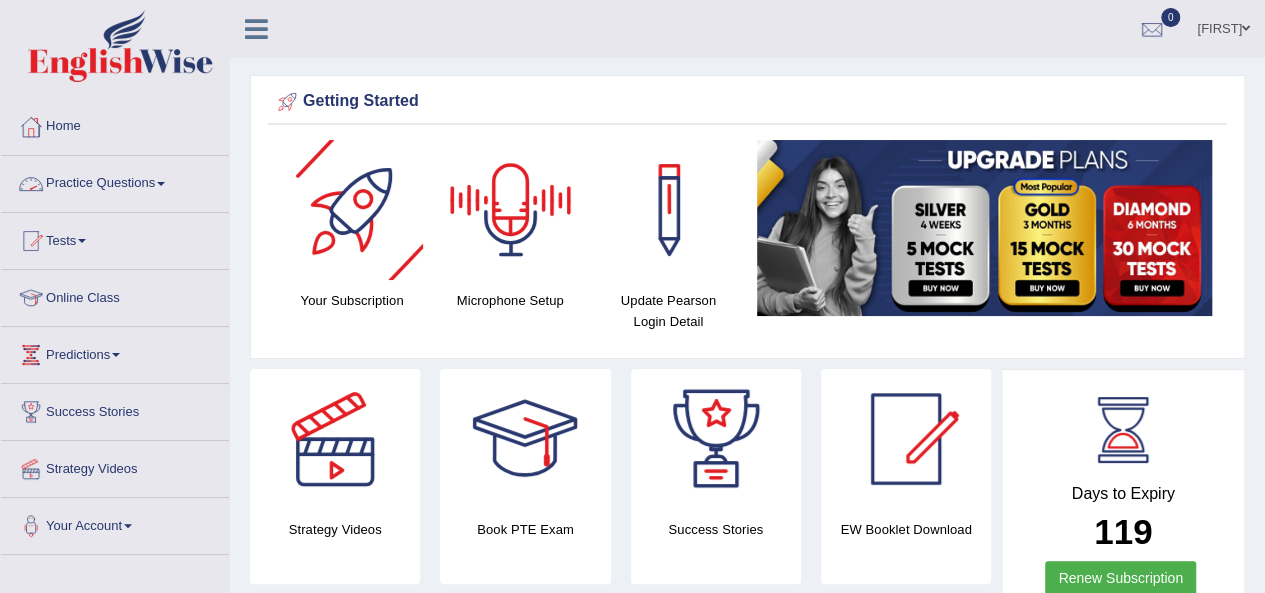 click on "Practice Questions" at bounding box center [115, 181] 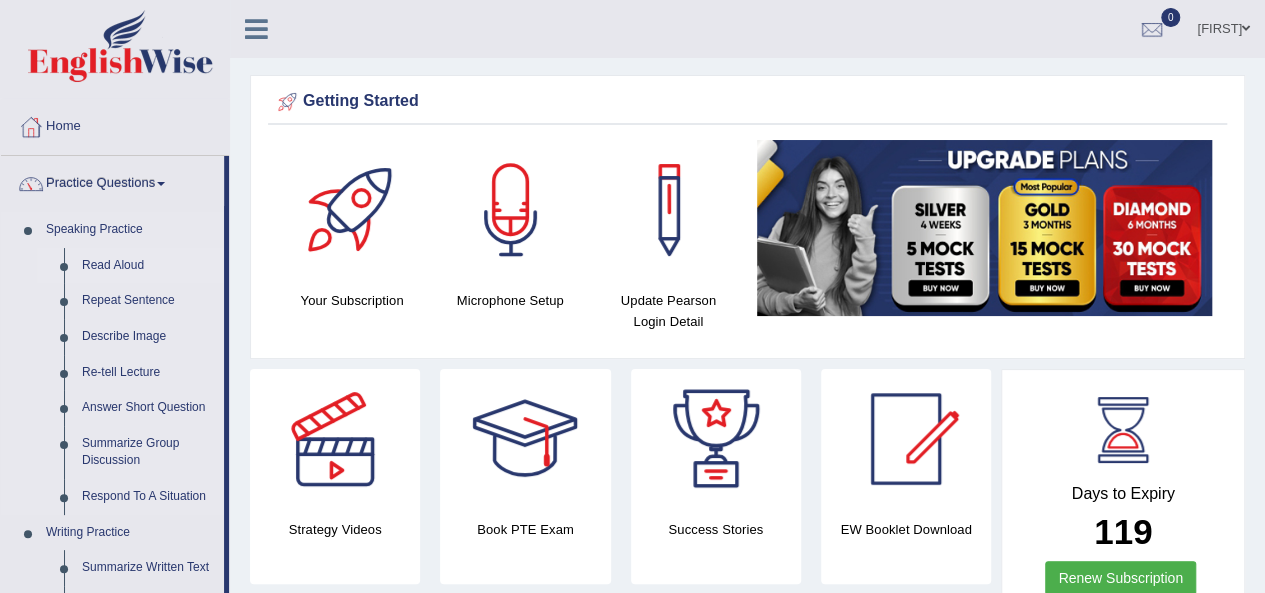 click on "Read Aloud" at bounding box center [148, 266] 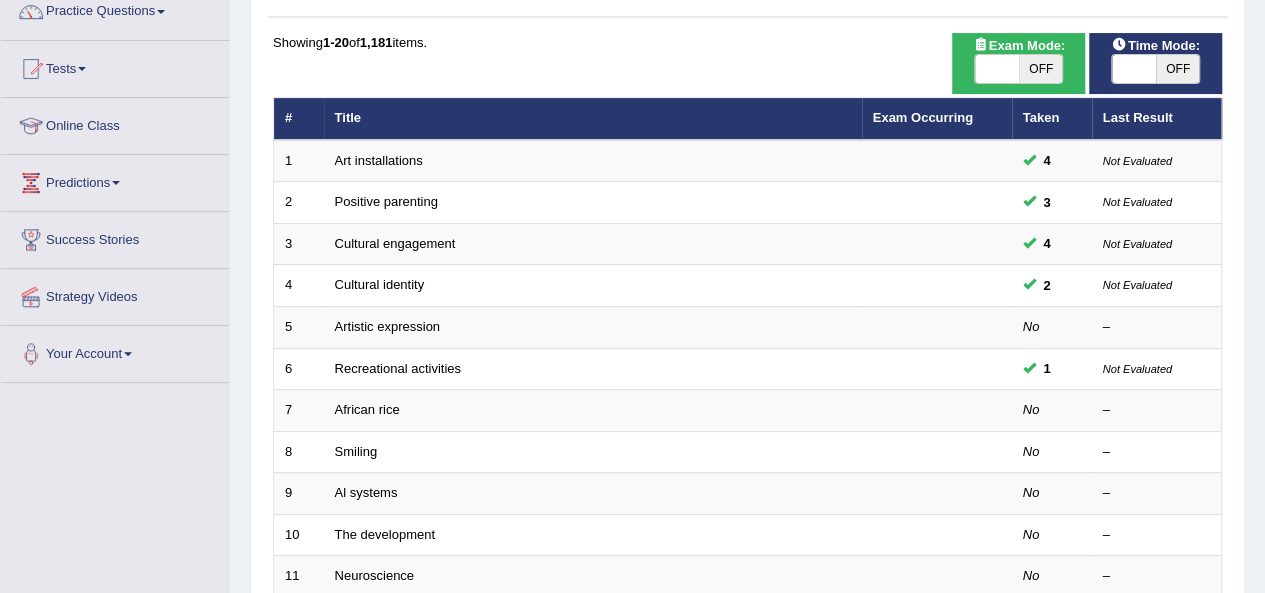 scroll, scrollTop: 172, scrollLeft: 0, axis: vertical 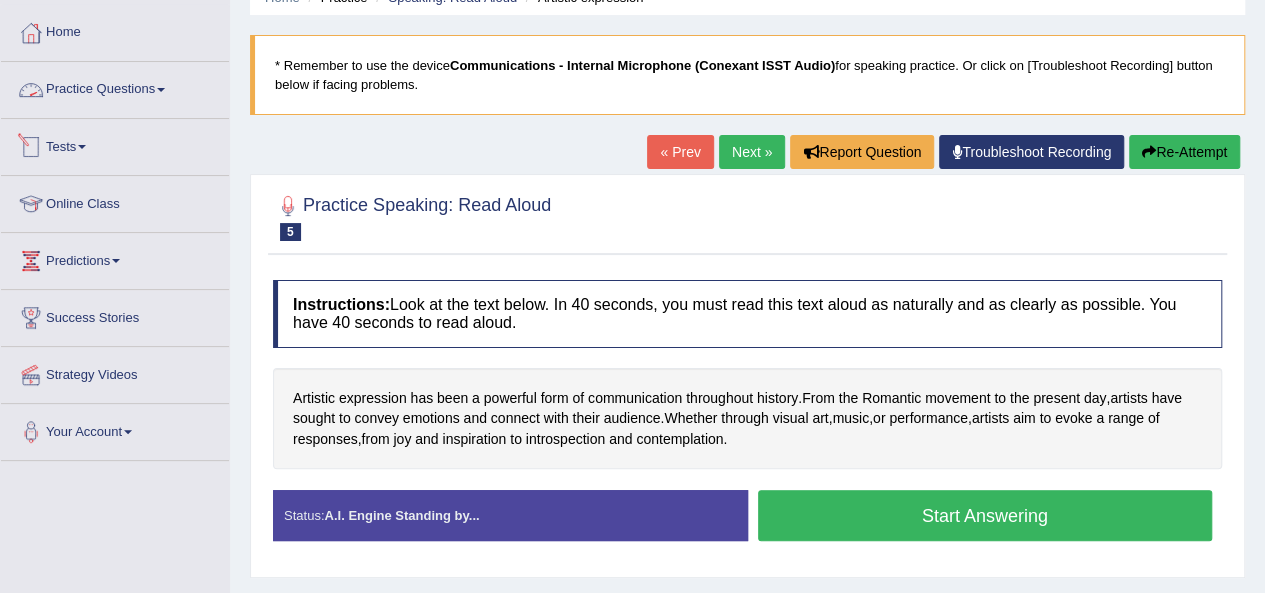 click on "Practice Questions" at bounding box center [115, 87] 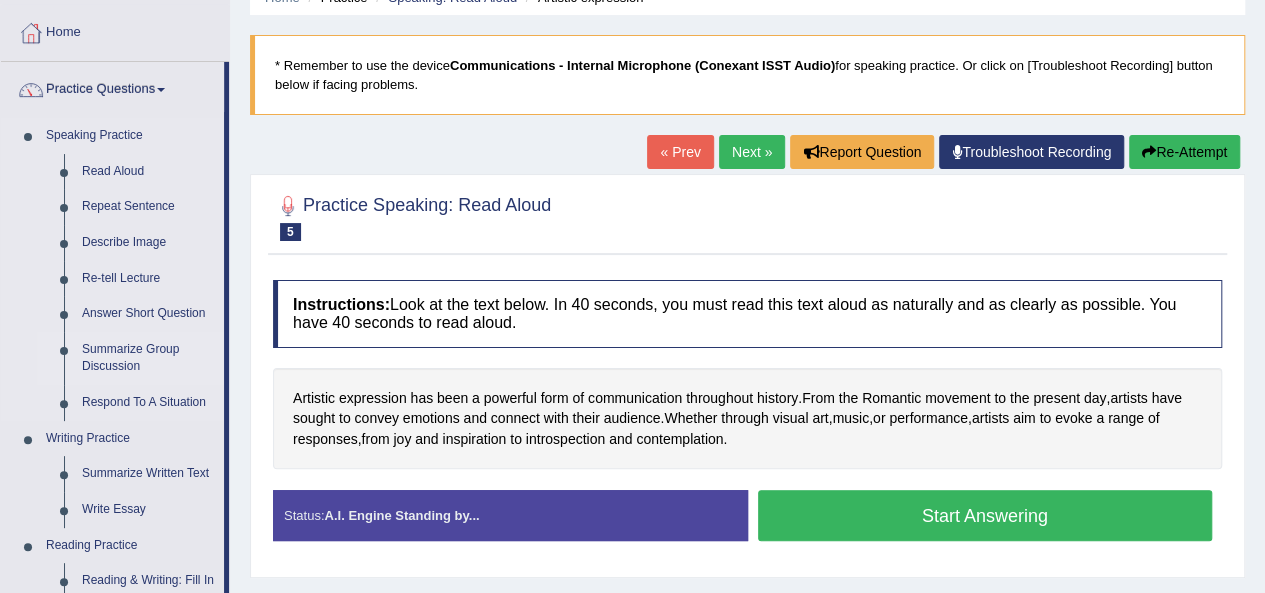 click on "Summarize Group Discussion" at bounding box center [148, 358] 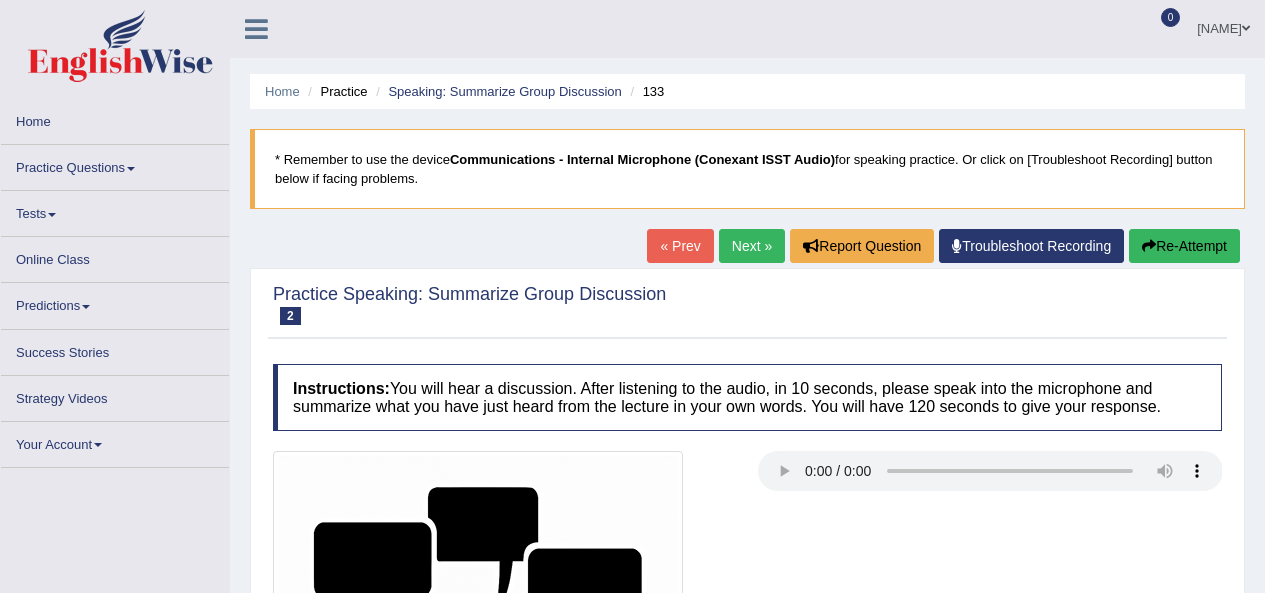 scroll, scrollTop: 0, scrollLeft: 0, axis: both 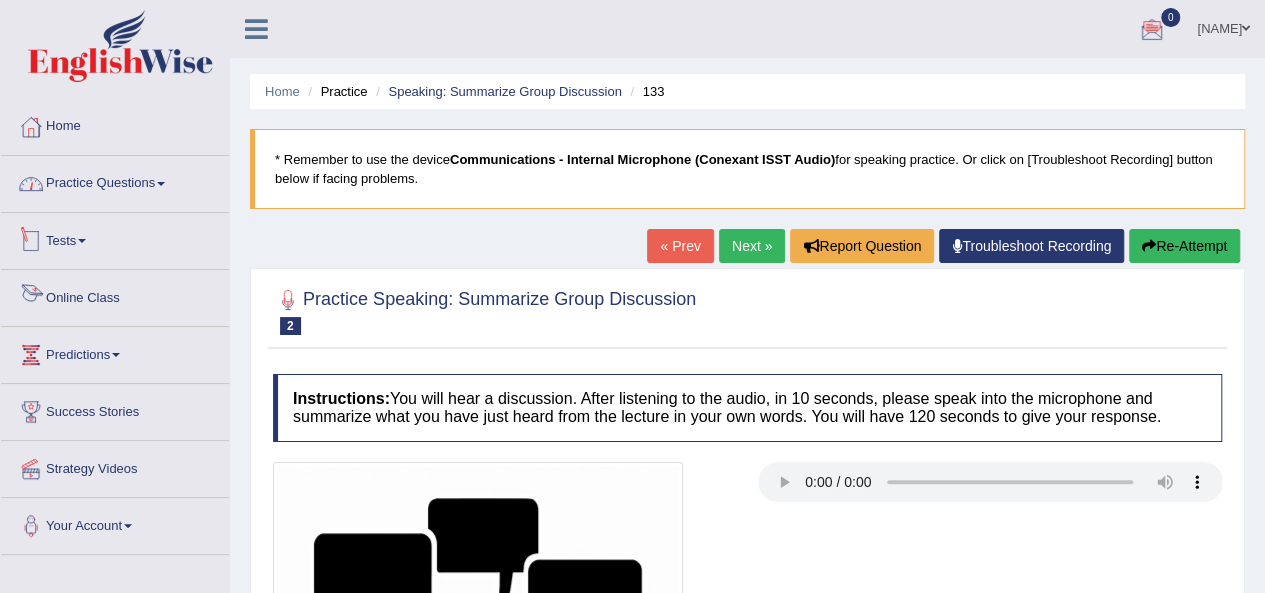 click on "Practice Questions" at bounding box center (115, 181) 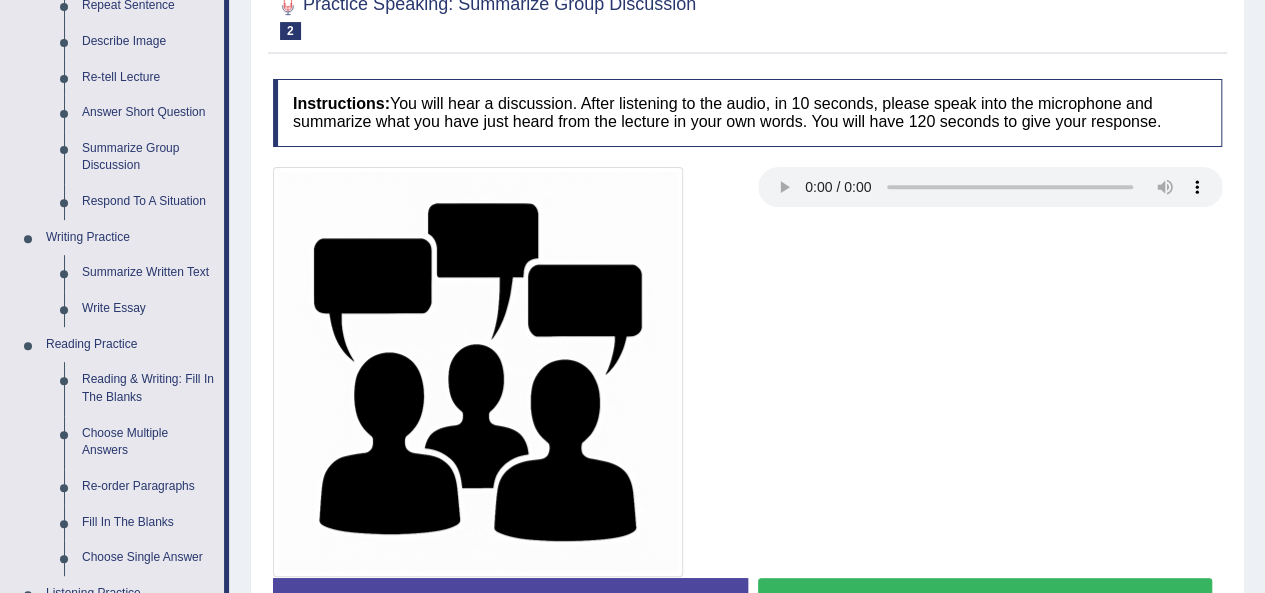 scroll, scrollTop: 342, scrollLeft: 0, axis: vertical 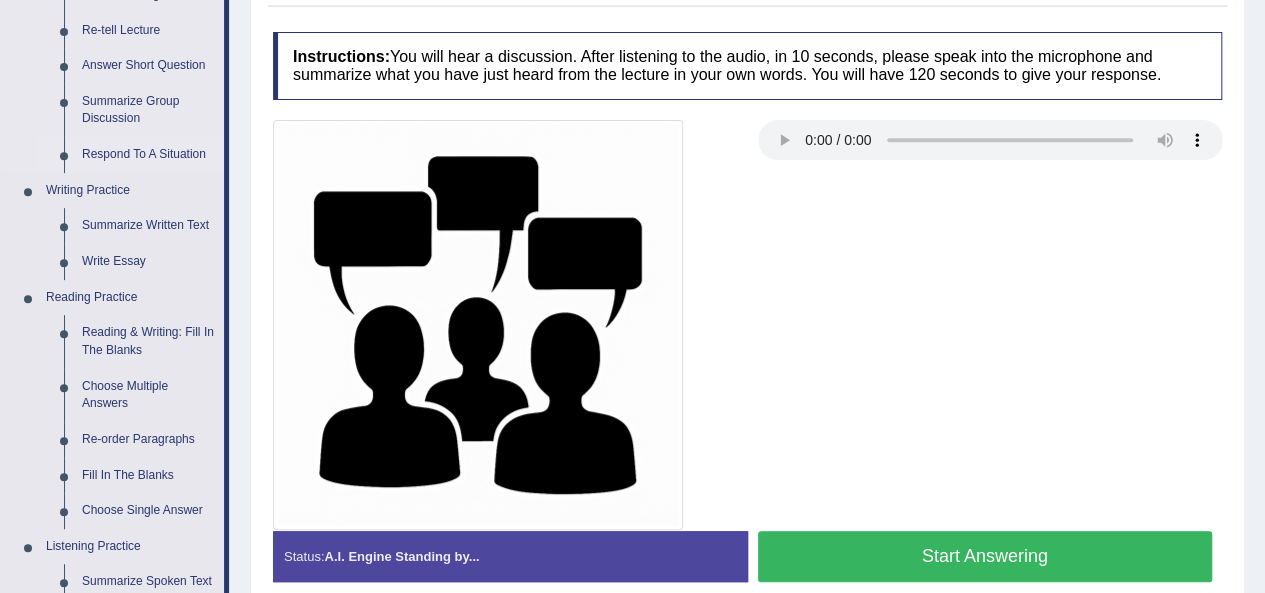 click on "Respond To A Situation" at bounding box center [148, 155] 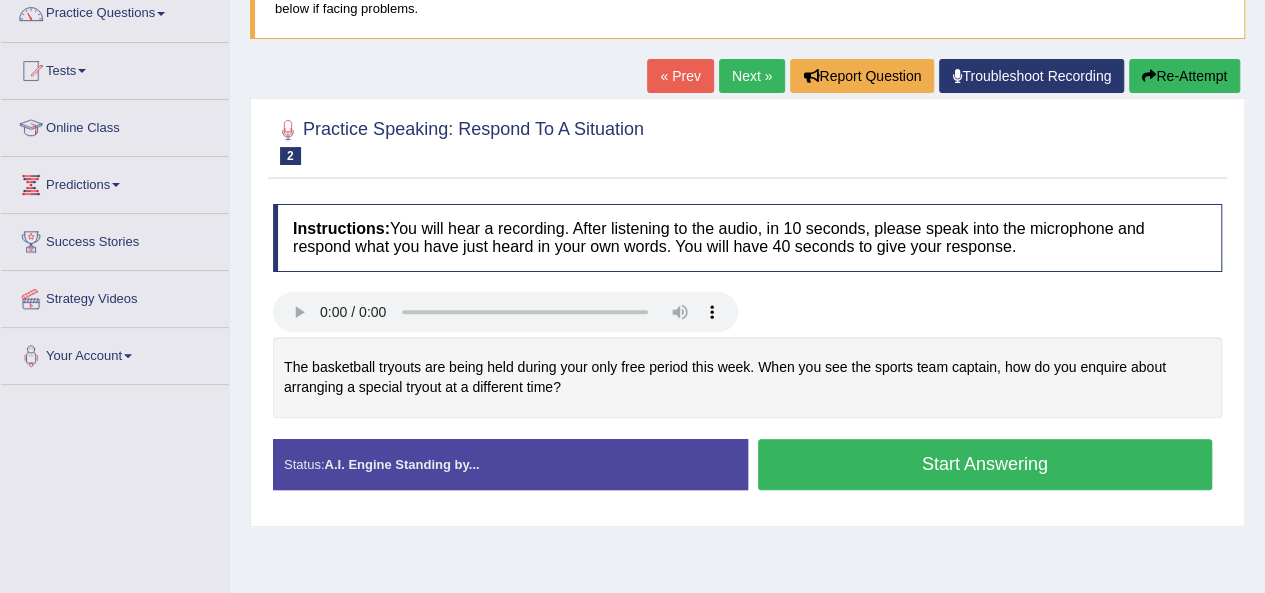 scroll, scrollTop: 170, scrollLeft: 0, axis: vertical 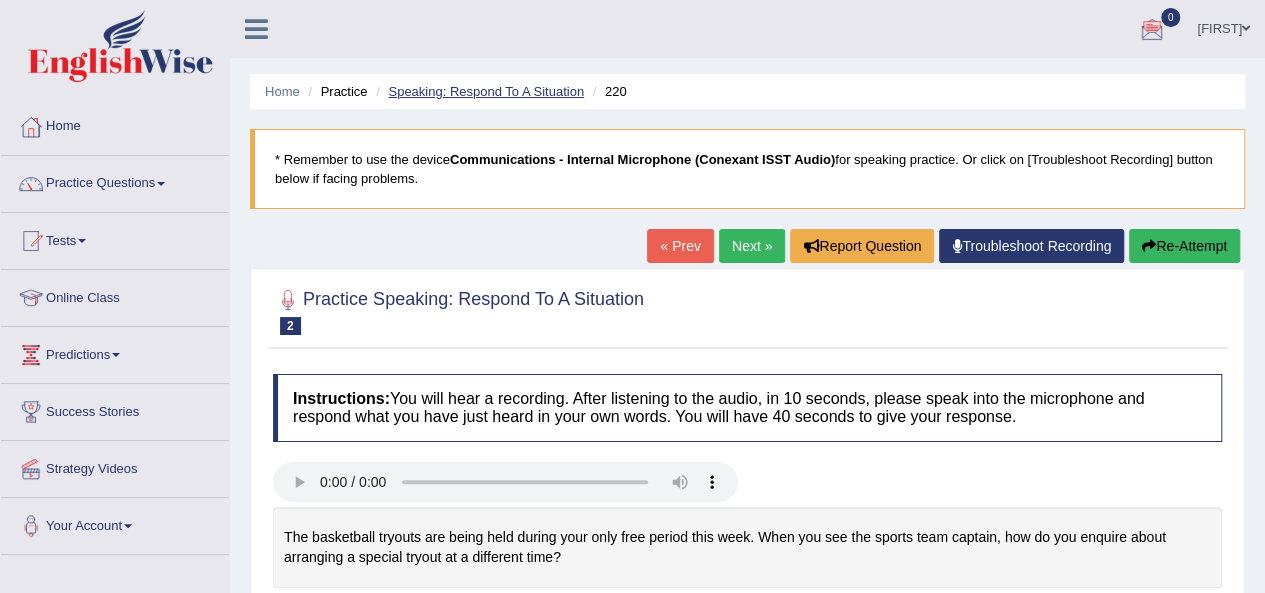 click on "Speaking: Respond To A Situation" at bounding box center [486, 91] 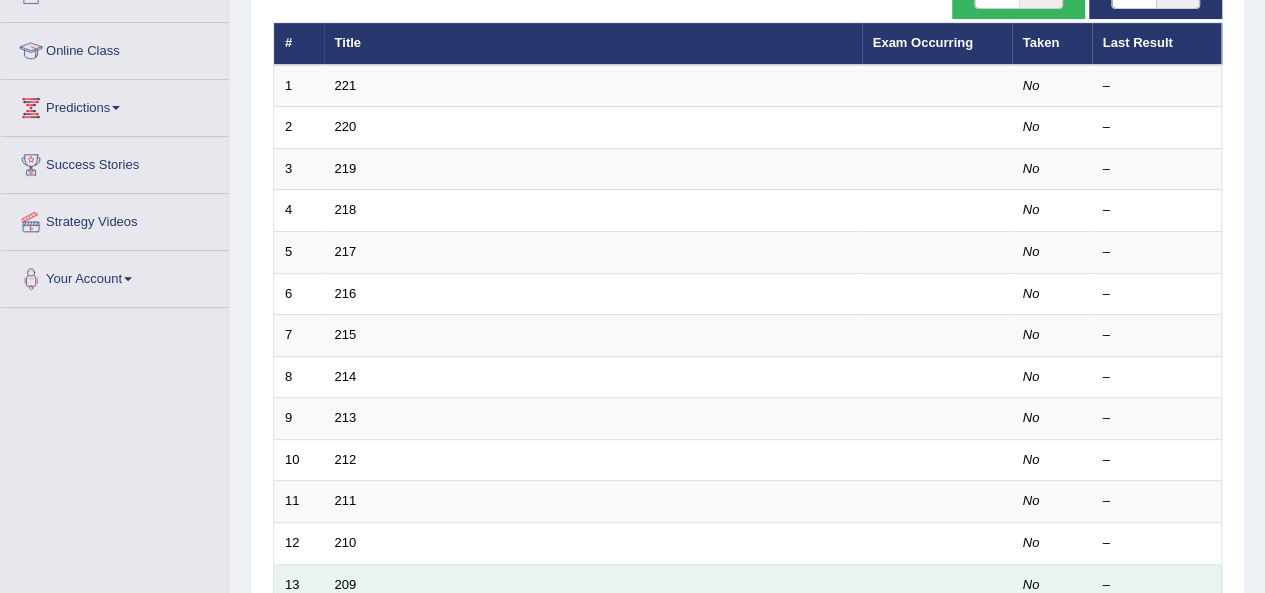 scroll, scrollTop: 245, scrollLeft: 0, axis: vertical 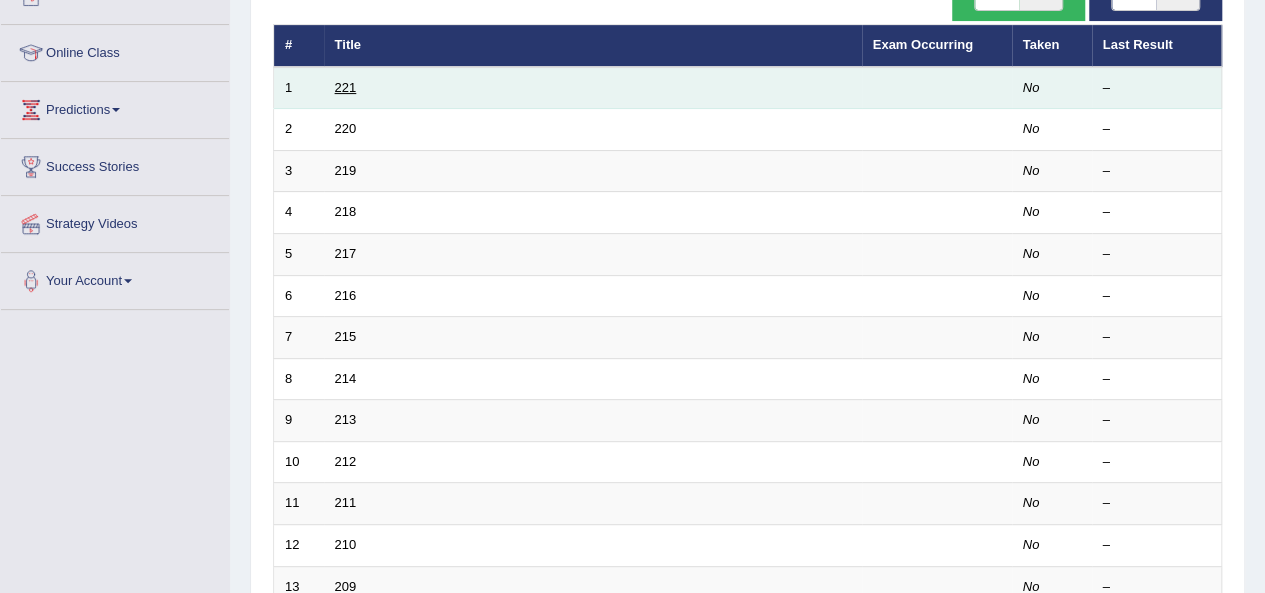 click on "221" at bounding box center (346, 87) 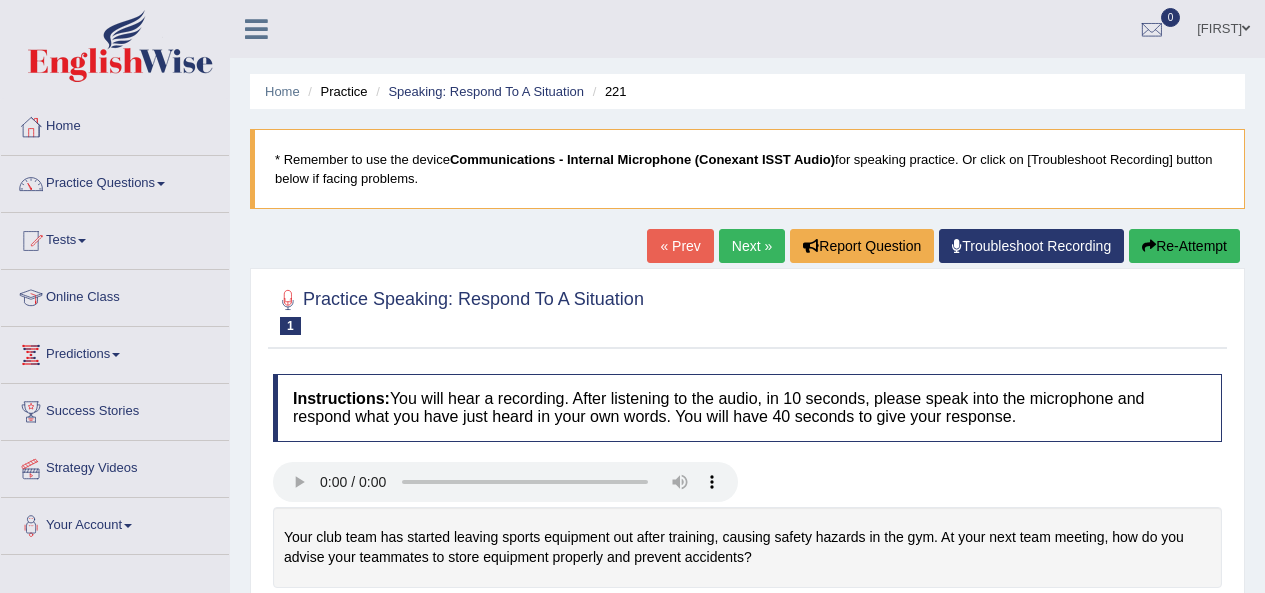 scroll, scrollTop: 0, scrollLeft: 0, axis: both 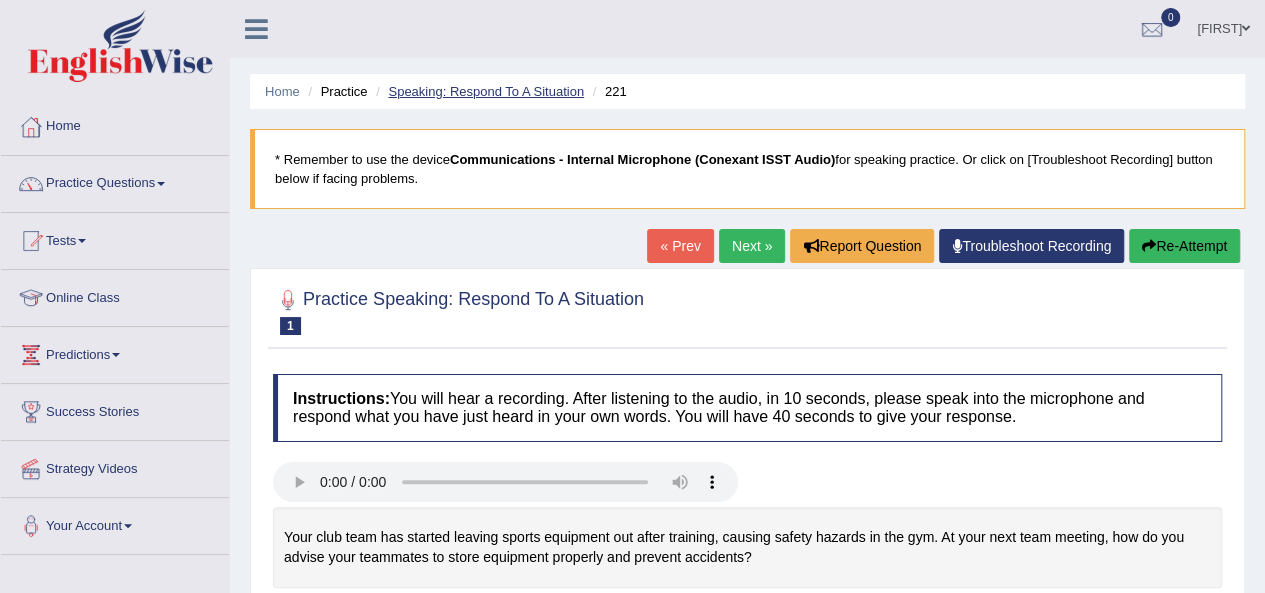 click on "Speaking: Respond To A Situation" at bounding box center (486, 91) 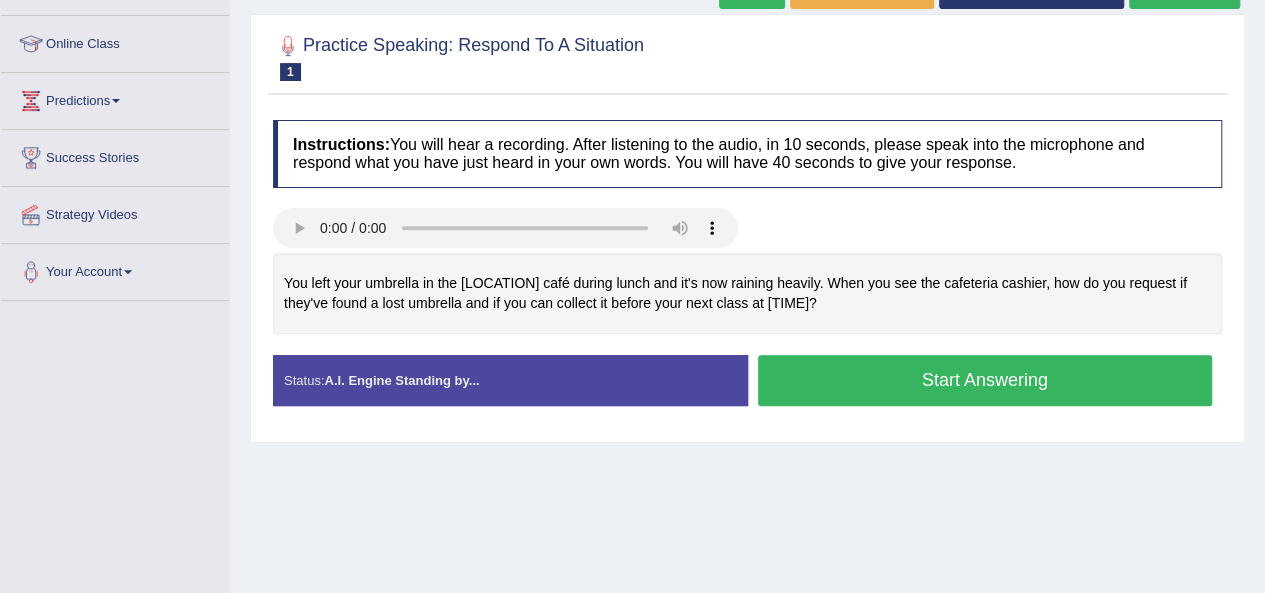 drag, startPoint x: 1081, startPoint y: 258, endPoint x: 427, endPoint y: 347, distance: 660.028 